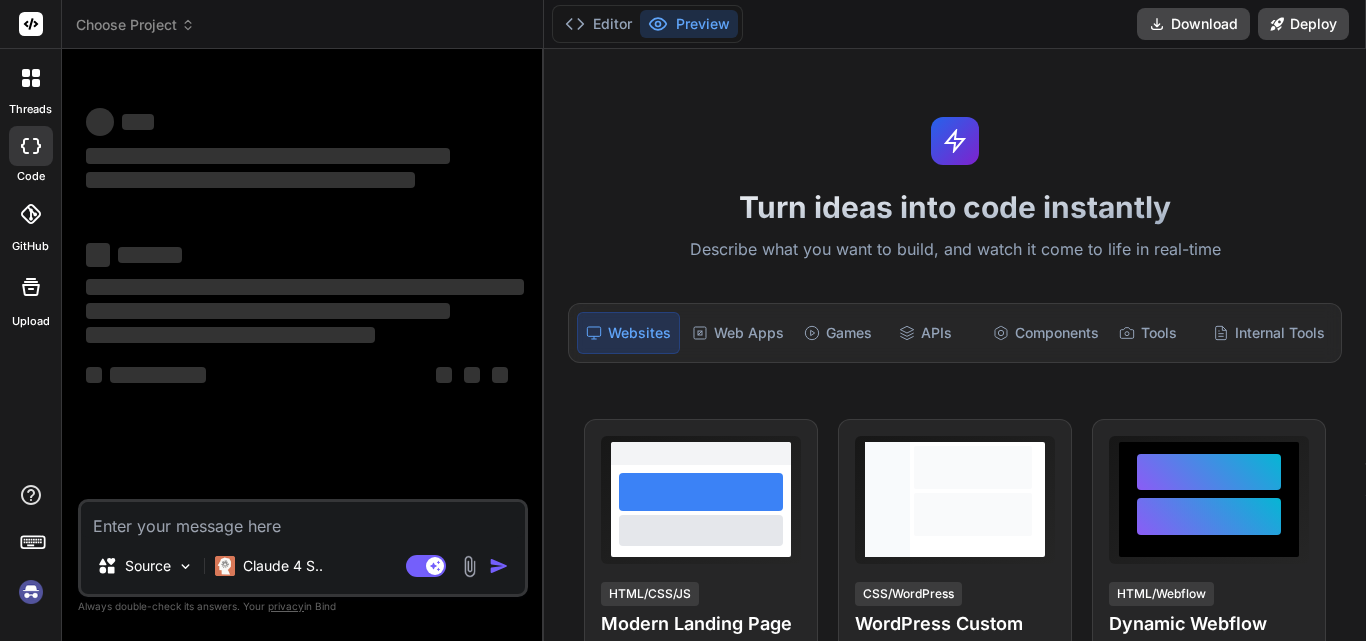 scroll, scrollTop: 0, scrollLeft: 0, axis: both 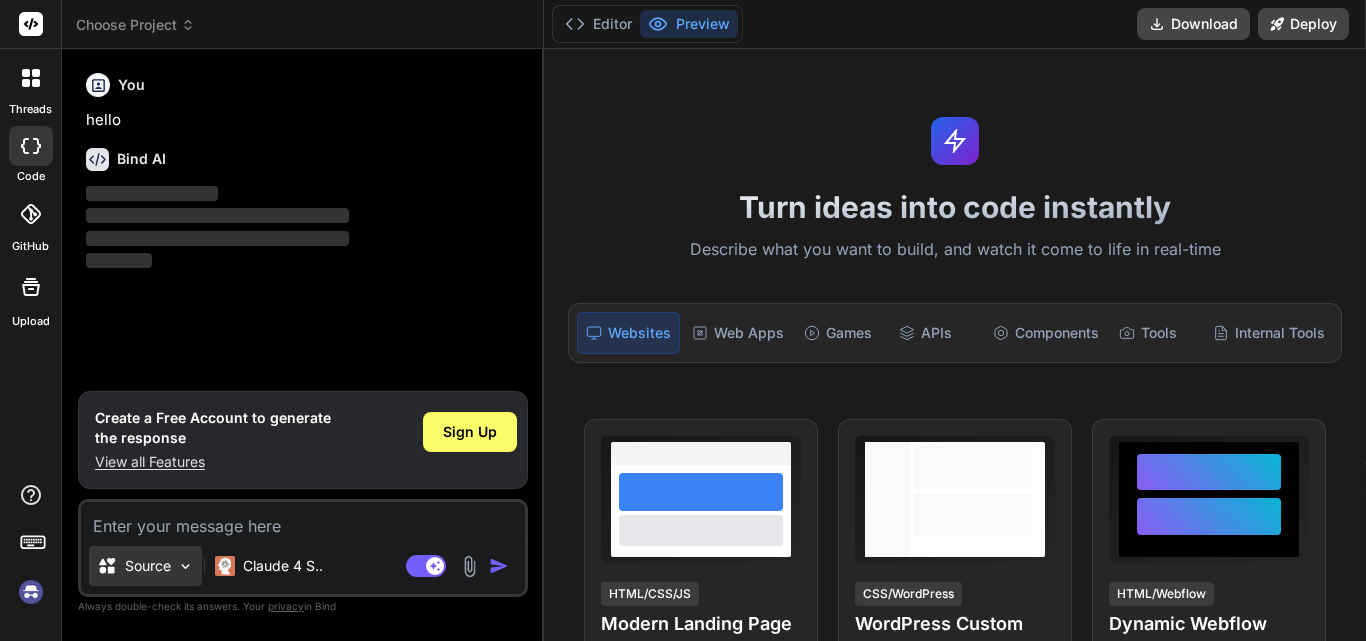 click on "Source" at bounding box center [148, 566] 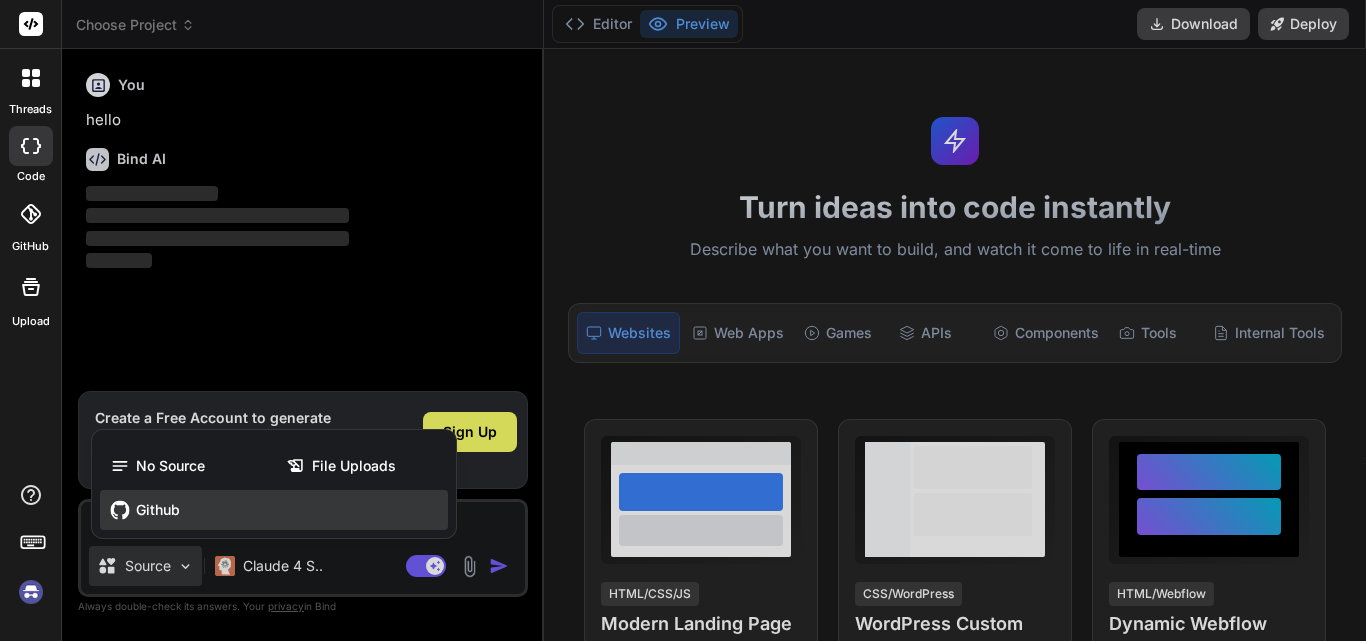 click on "Github" at bounding box center [274, 510] 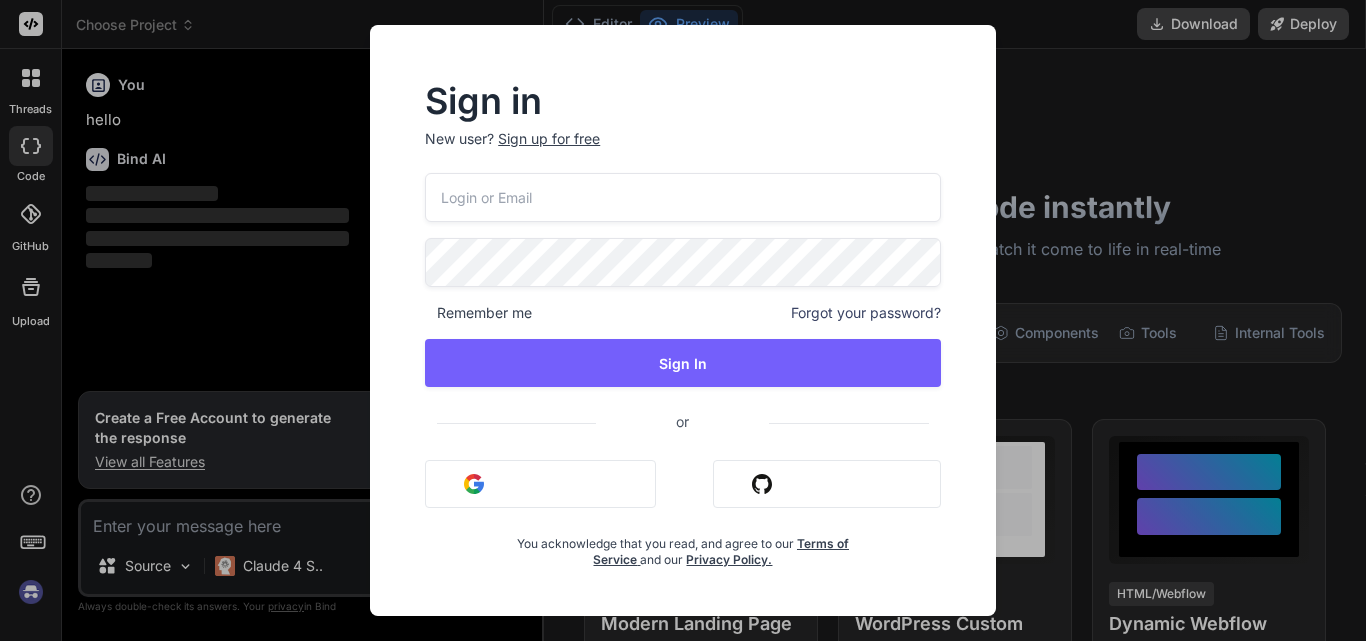 click on "Sign in with Github" at bounding box center (827, 484) 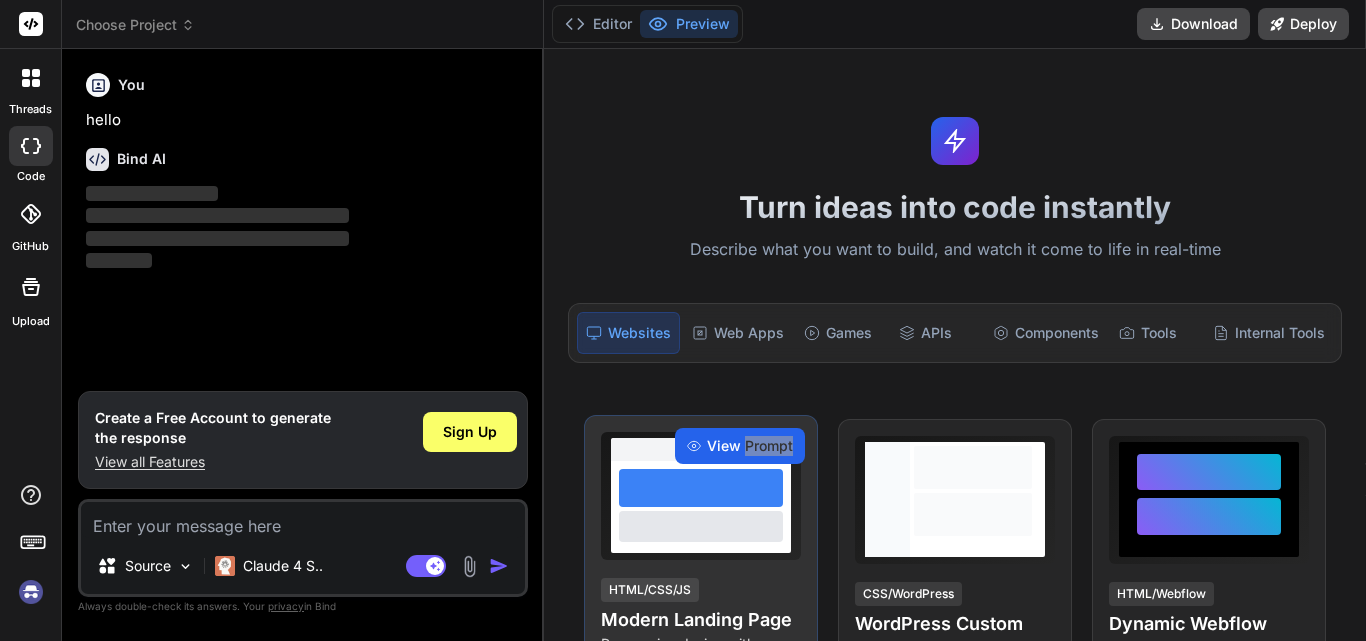 drag, startPoint x: 738, startPoint y: 489, endPoint x: 763, endPoint y: 446, distance: 49.73932 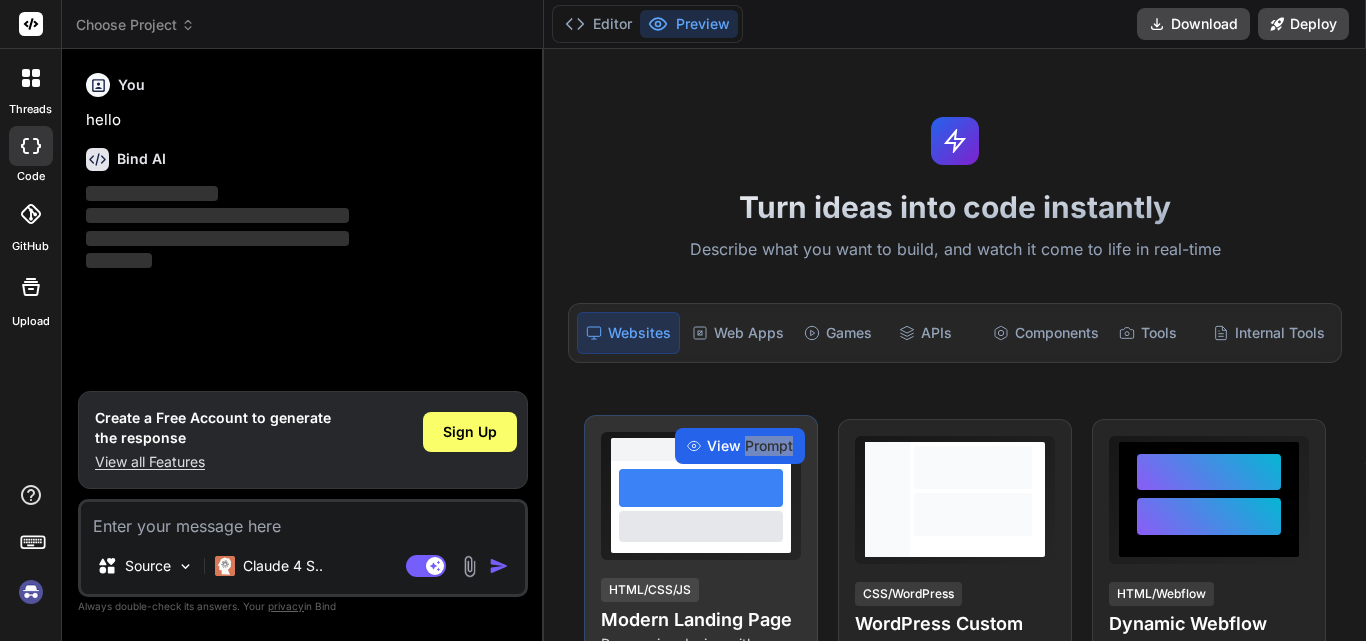 click on "View Prompt HTML/CSS/JS Modern Landing Page Responsive design with smooth interactions" at bounding box center [701, 567] 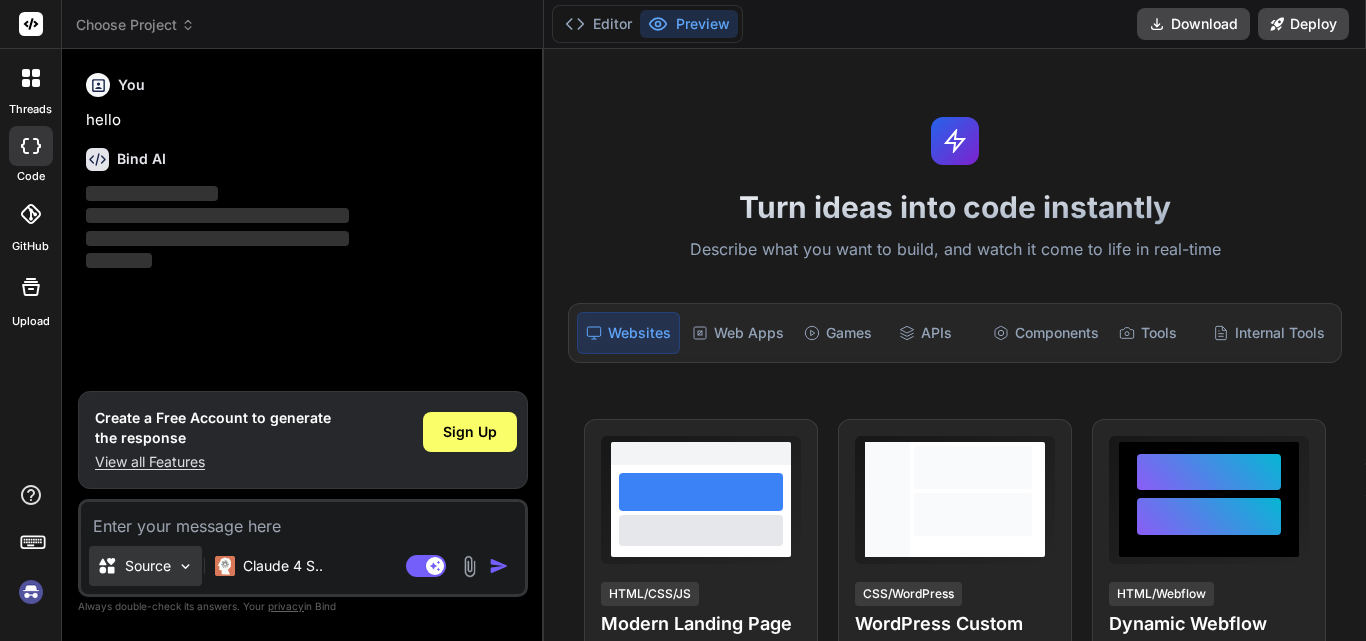 click on "Source" at bounding box center (145, 566) 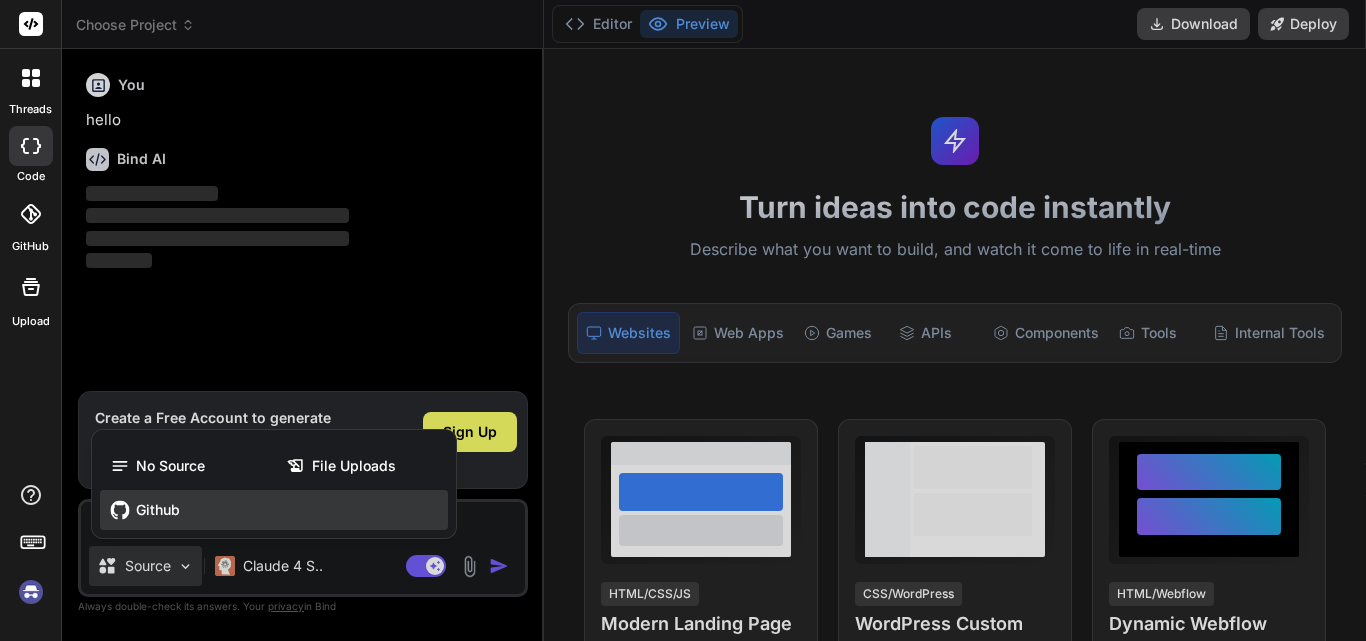click on "Github" at bounding box center (274, 510) 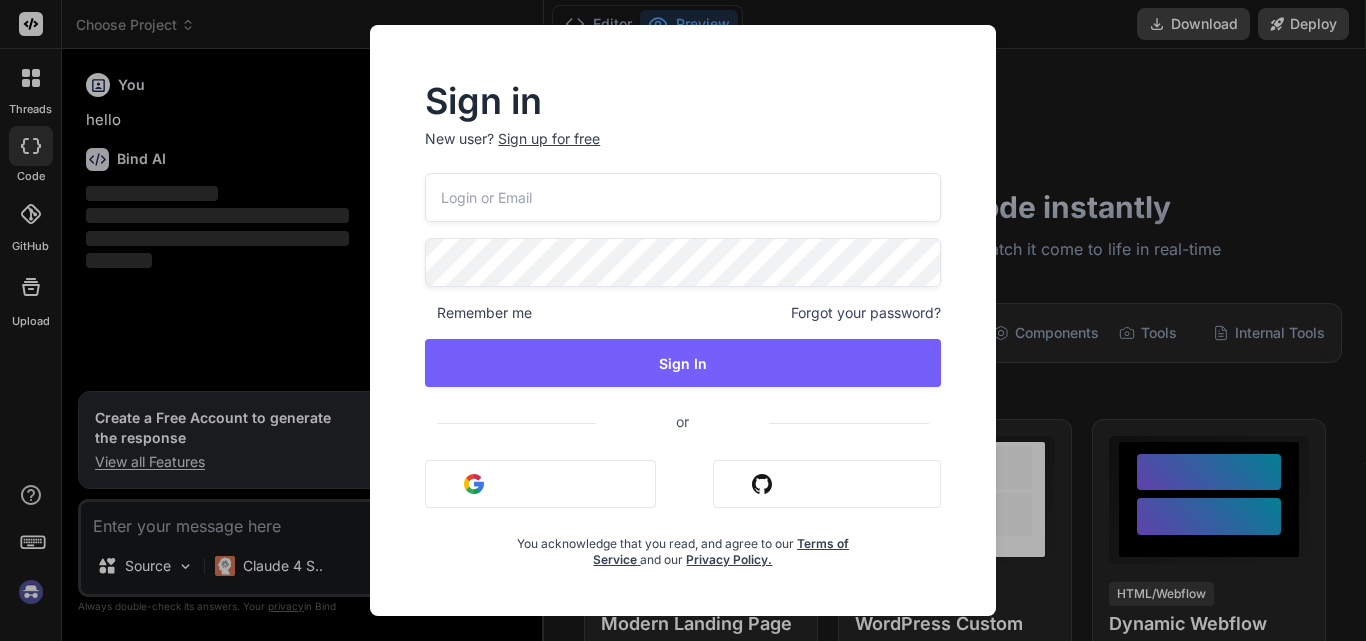 click on "Sign in with Github" at bounding box center [827, 484] 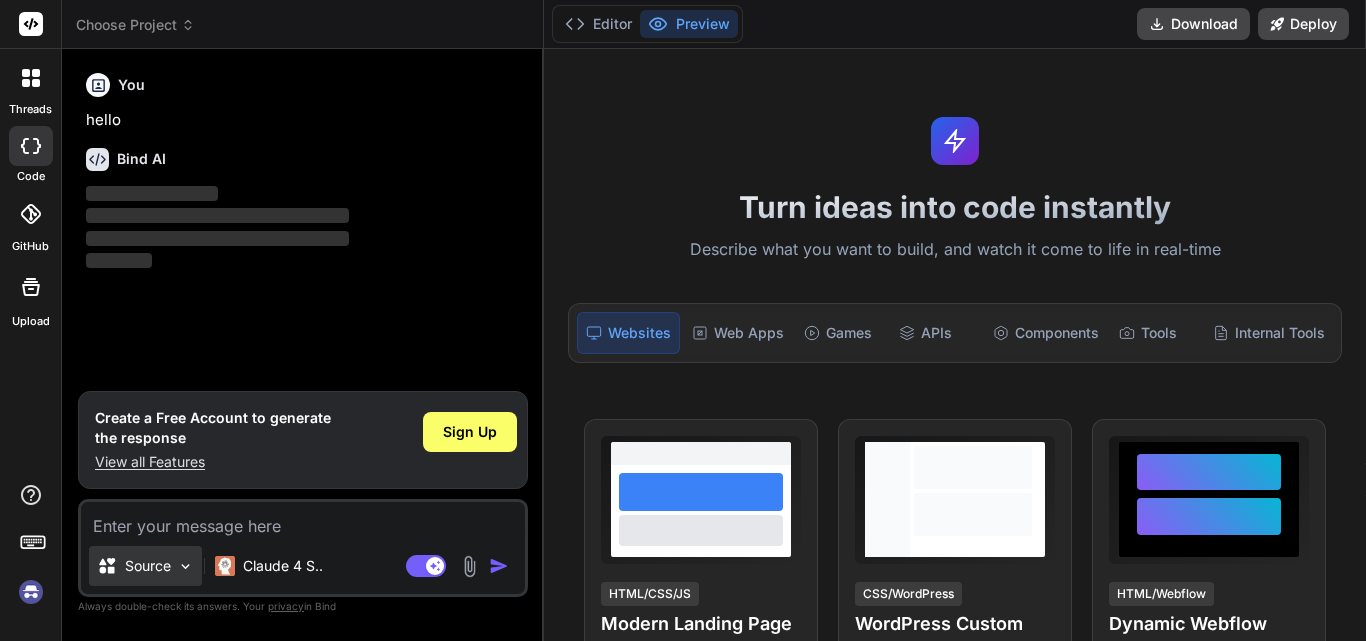 click on "Source" at bounding box center (145, 566) 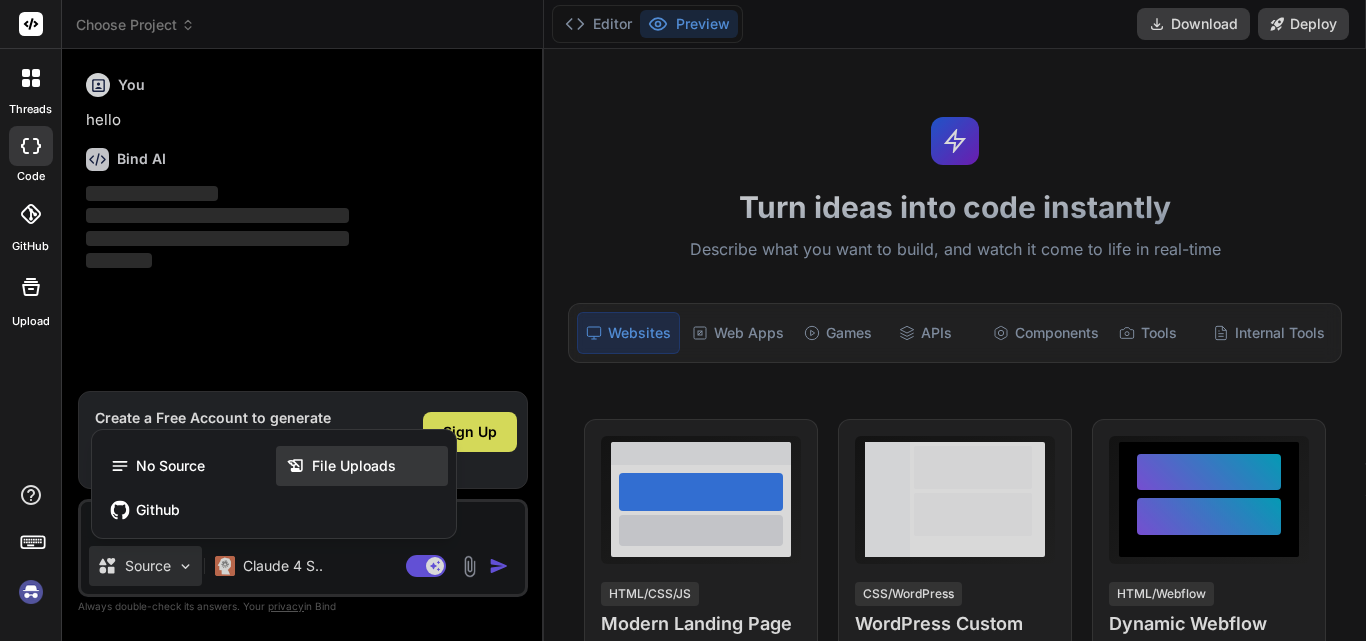 click 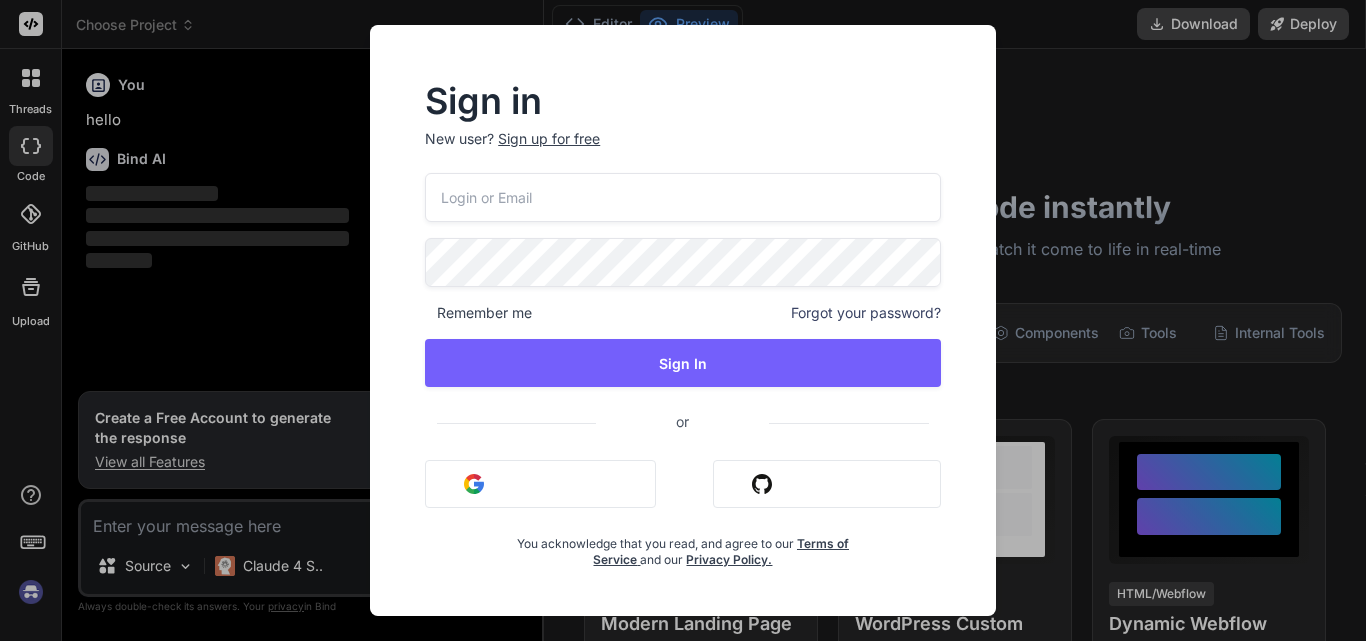 click on "Sign in New user?   Sign up for free Remember me Forgot your password? Sign In   or Sign in with Google Sign in with Github You acknowledge that you read, and agree to our   Terms of Service     and our   Privacy Policy." at bounding box center (683, 320) 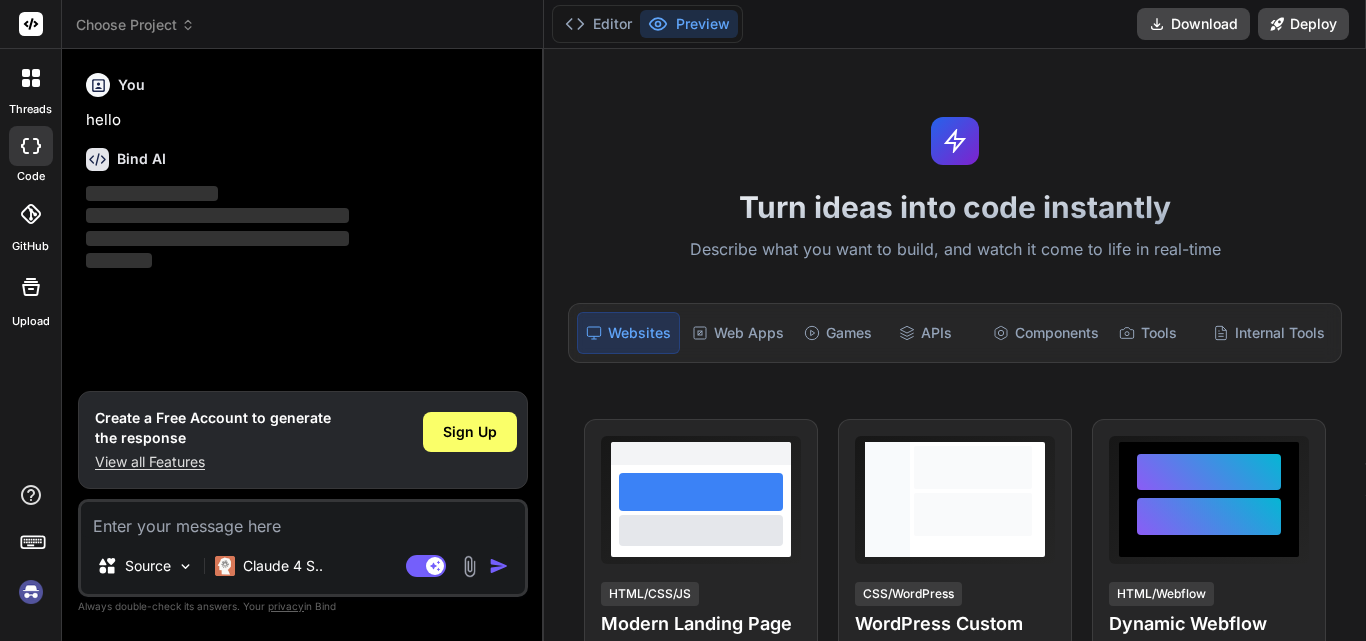click at bounding box center [31, 592] 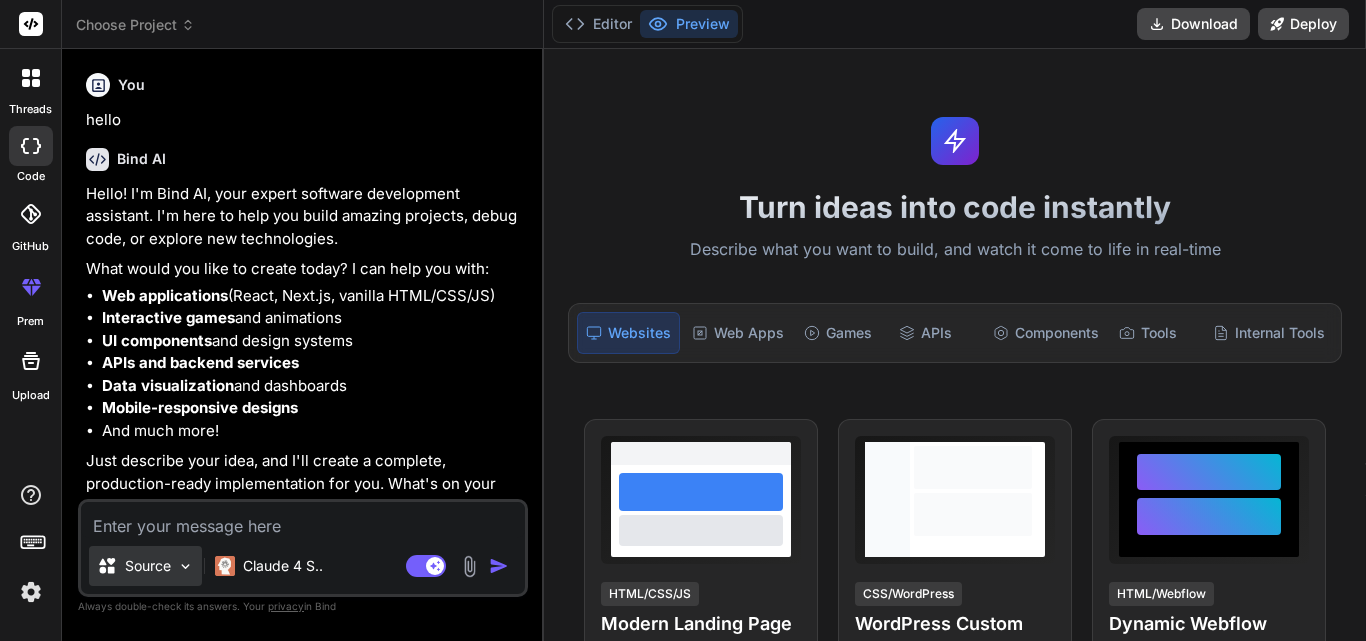 click 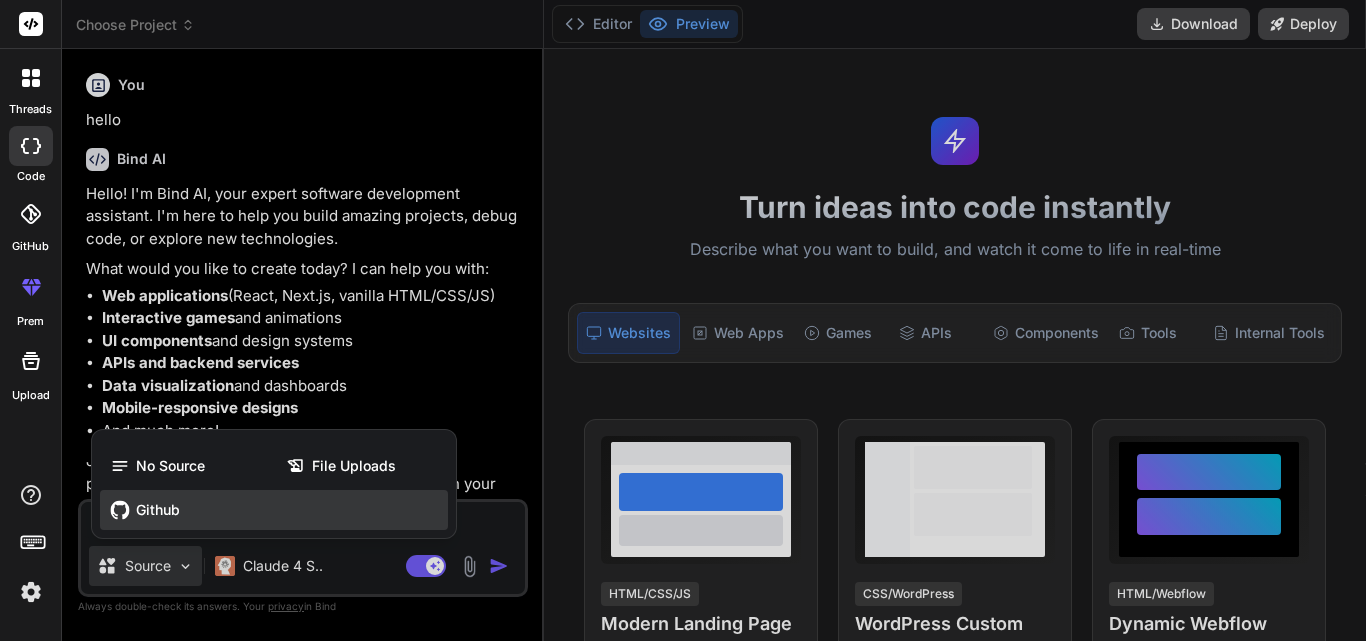 click on "Github" at bounding box center [274, 510] 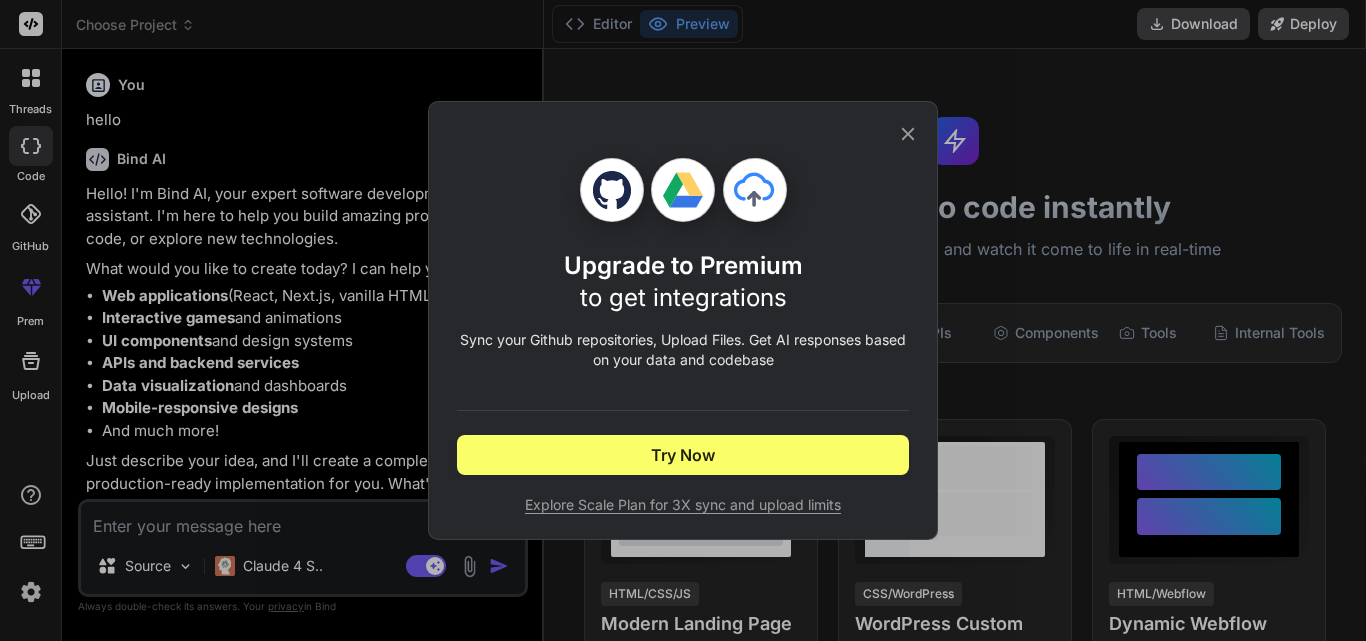 click on "Upgrade to Premium to get integrations Sync your Github repositories, Upload Files. Get AI responses based on your data and codebase Try Now Explore Scale Plan for 3X sync and upload limits" at bounding box center (683, 320) 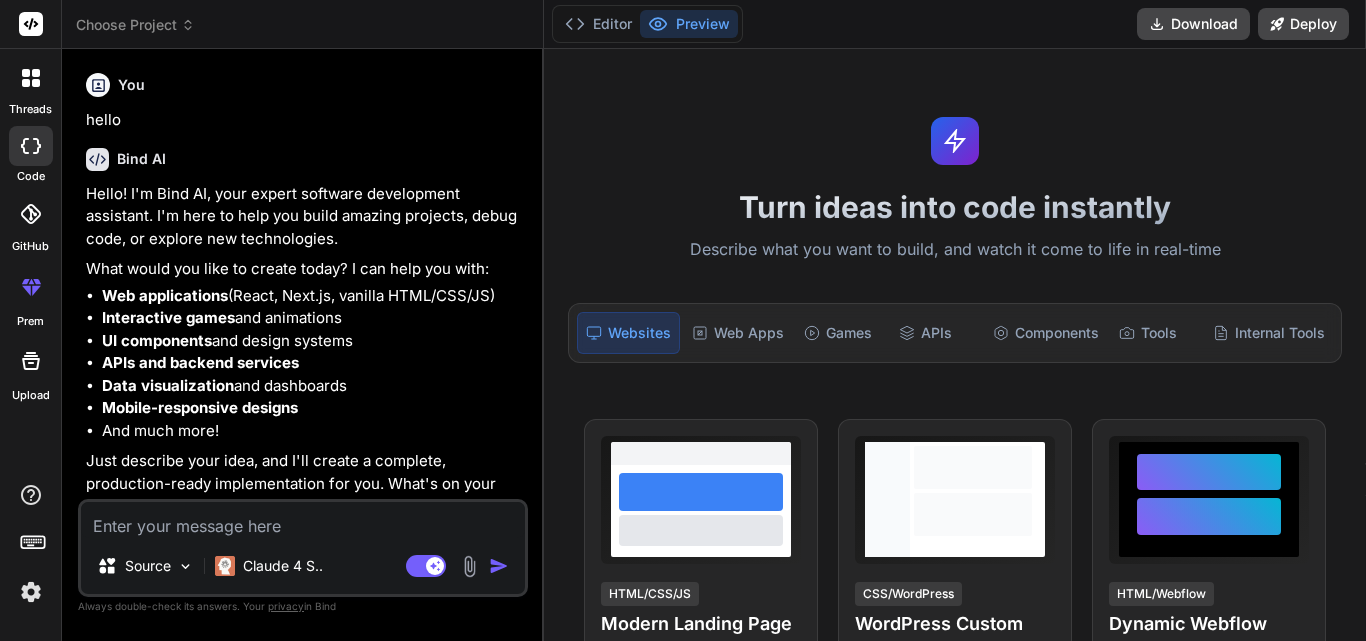 click on "Web applications  (React, Next.js, vanilla HTML/CSS/JS)
Interactive games  and animations
UI components  and design systems
APIs and backend services
Data visualization  and dashboards
Mobile-responsive designs
And much more!" at bounding box center [305, 364] 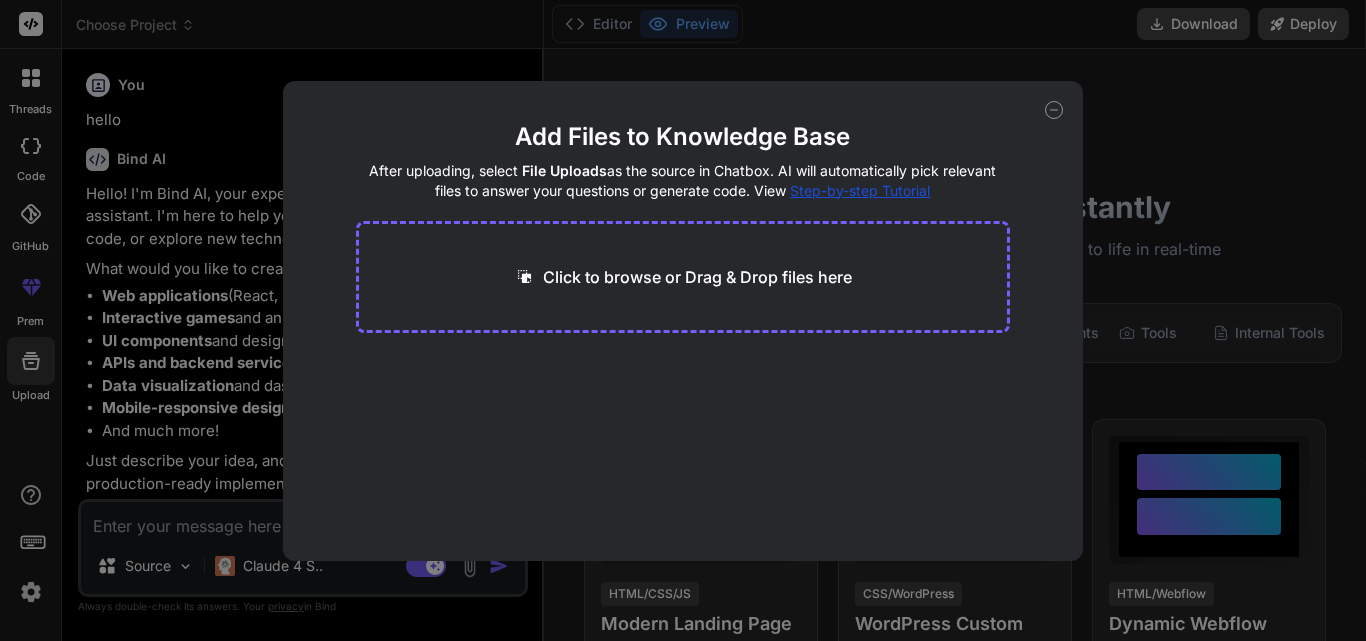 click on "Click to browse or Drag & Drop files here" at bounding box center [683, 277] 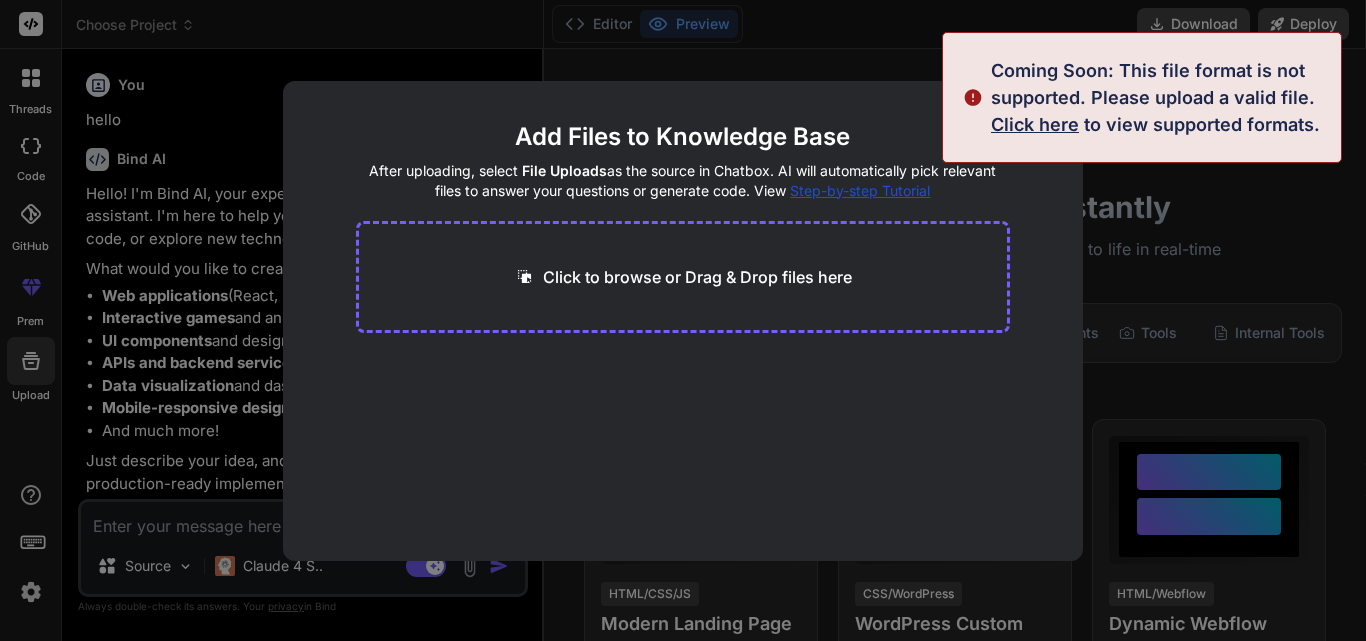 click on "Add Files to Knowledge Base After uploading, select   File Uploads  as the source in Chatbox. AI will automatically pick relevant files to answer your questions or generate code. View   Step-by-step Tutorial" at bounding box center [683, 161] 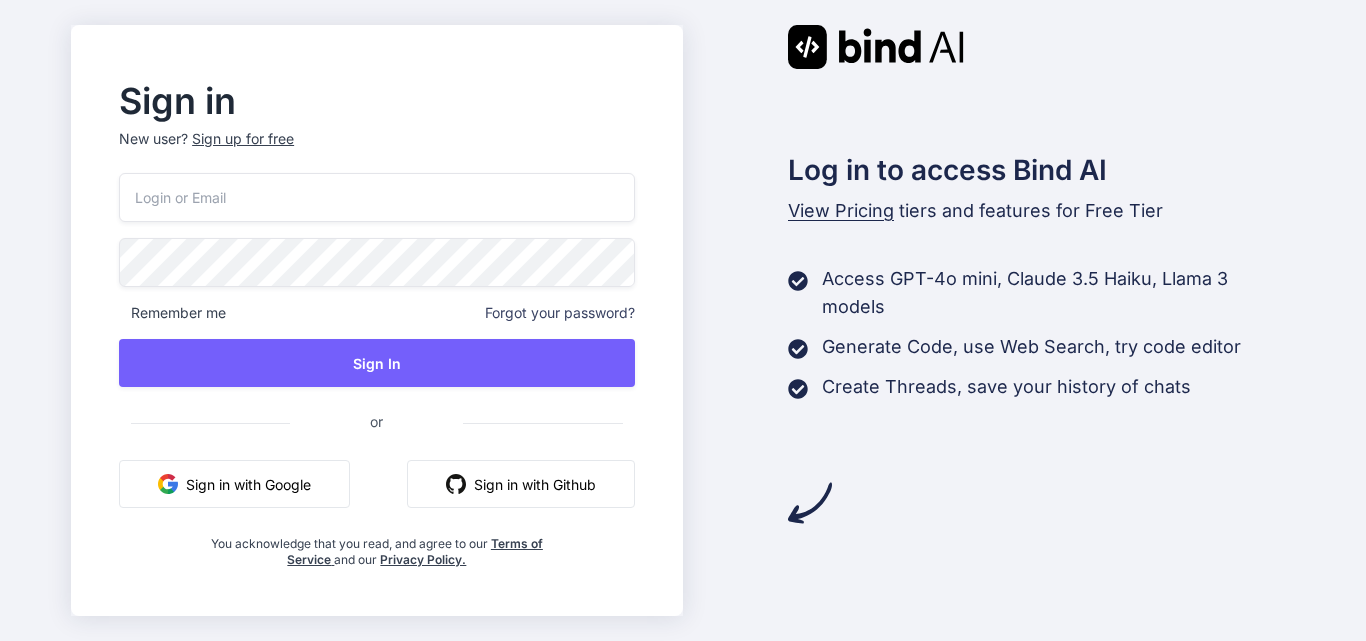 scroll, scrollTop: 0, scrollLeft: 0, axis: both 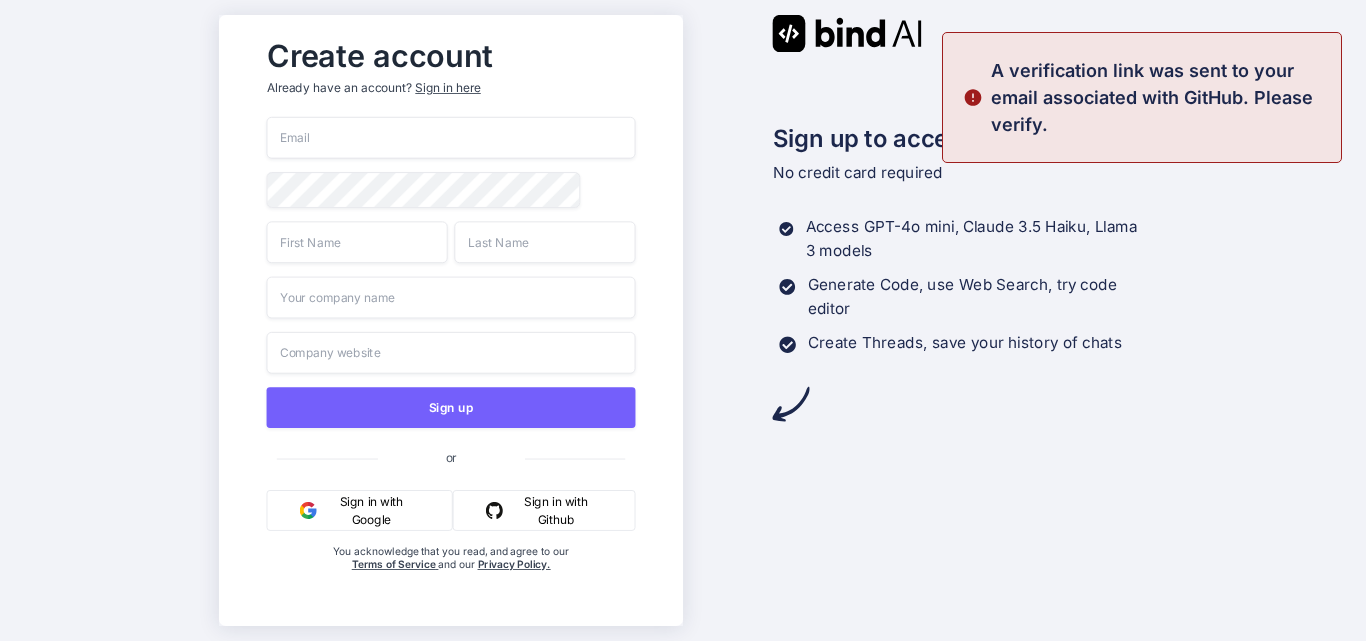 click on "Sign in with Google" at bounding box center [359, 510] 